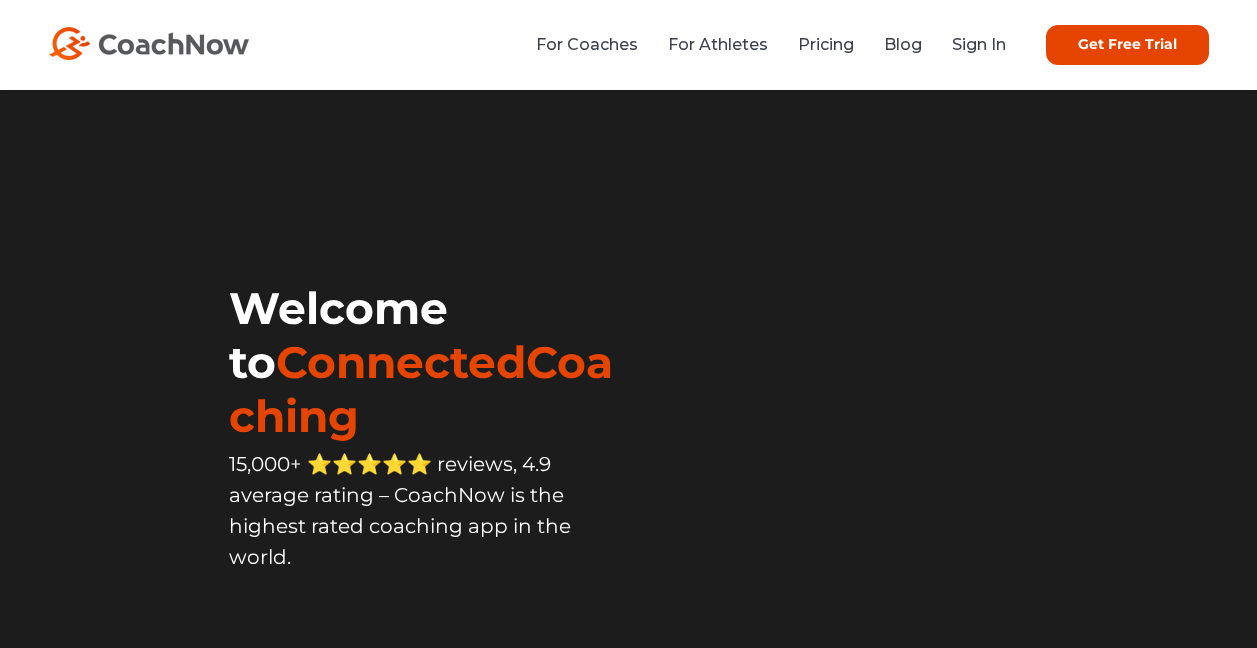 scroll, scrollTop: 0, scrollLeft: 0, axis: both 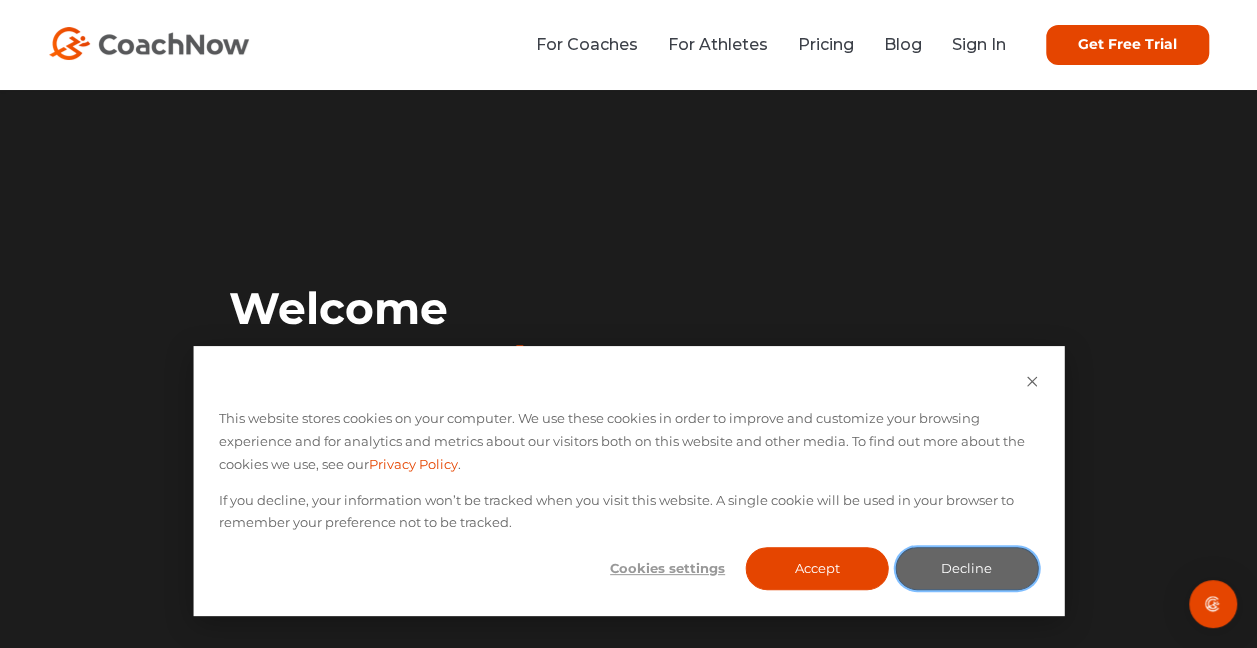 click on "Decline" at bounding box center [966, 568] 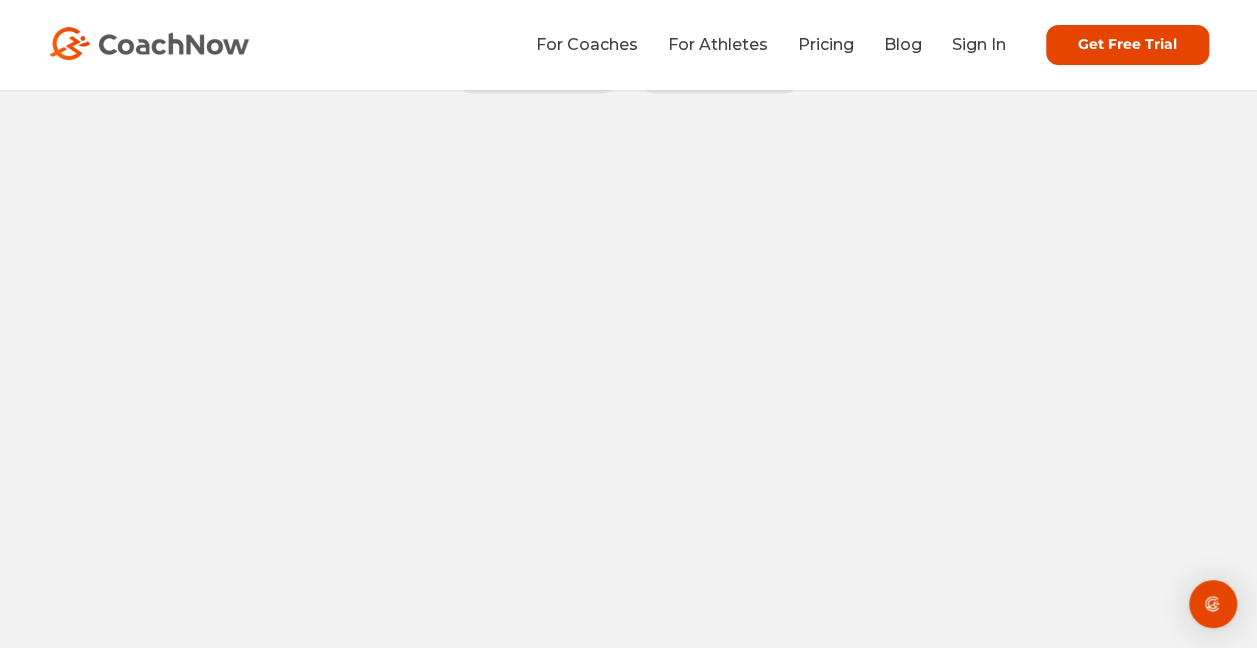 scroll, scrollTop: 1600, scrollLeft: 0, axis: vertical 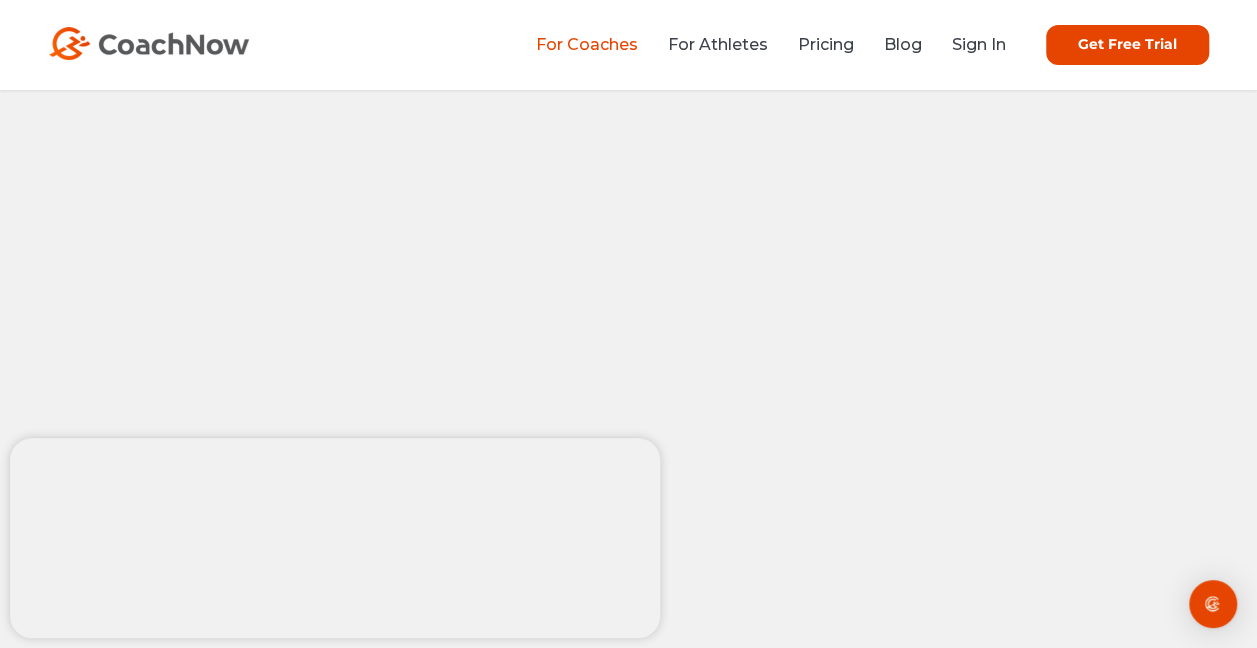 click on "For Coaches" at bounding box center [587, 44] 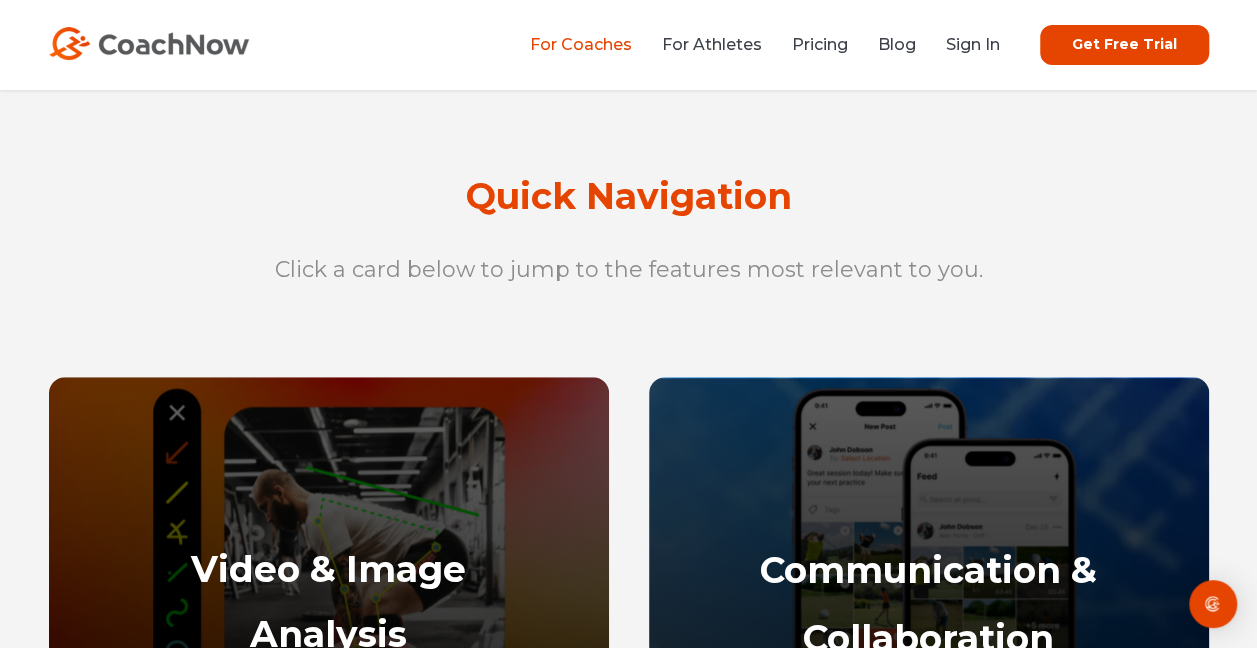 scroll, scrollTop: 900, scrollLeft: 0, axis: vertical 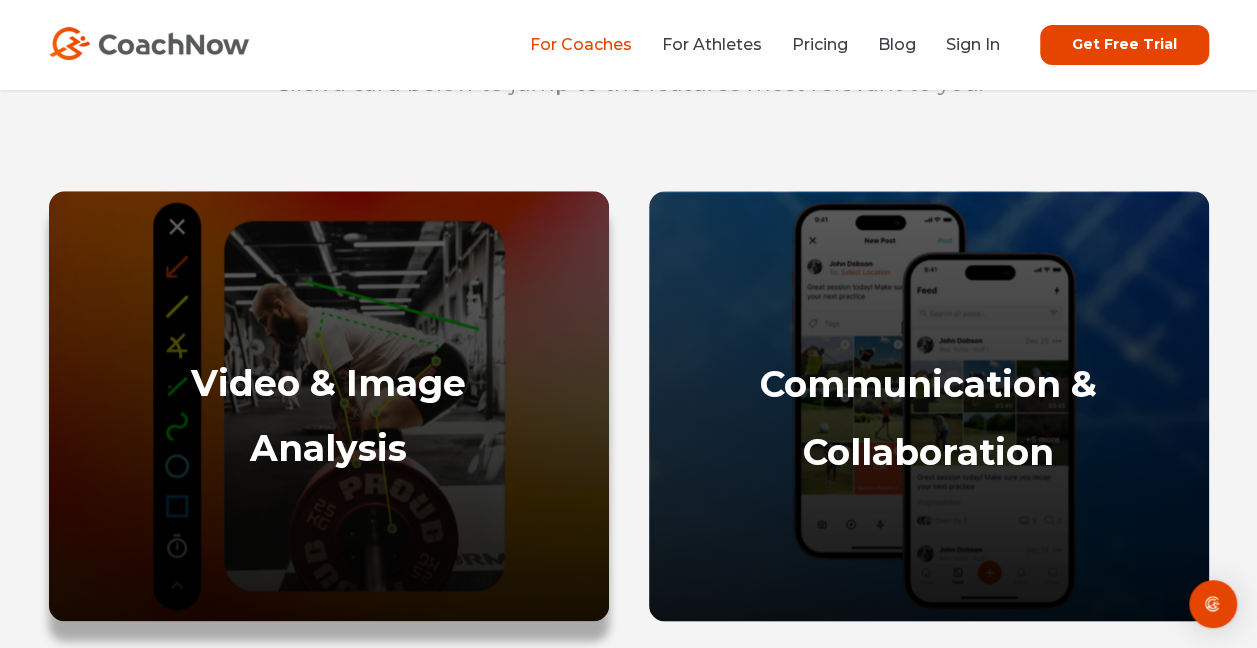click on "Analysis" at bounding box center (329, 448) 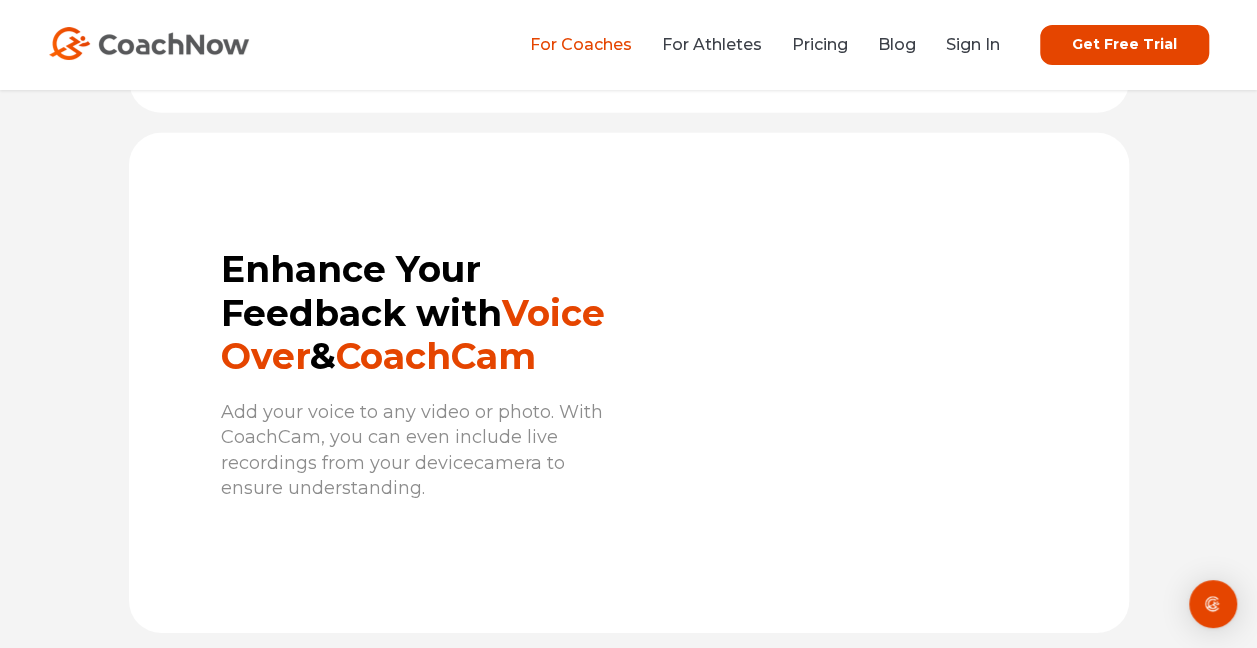 scroll, scrollTop: 3041, scrollLeft: 0, axis: vertical 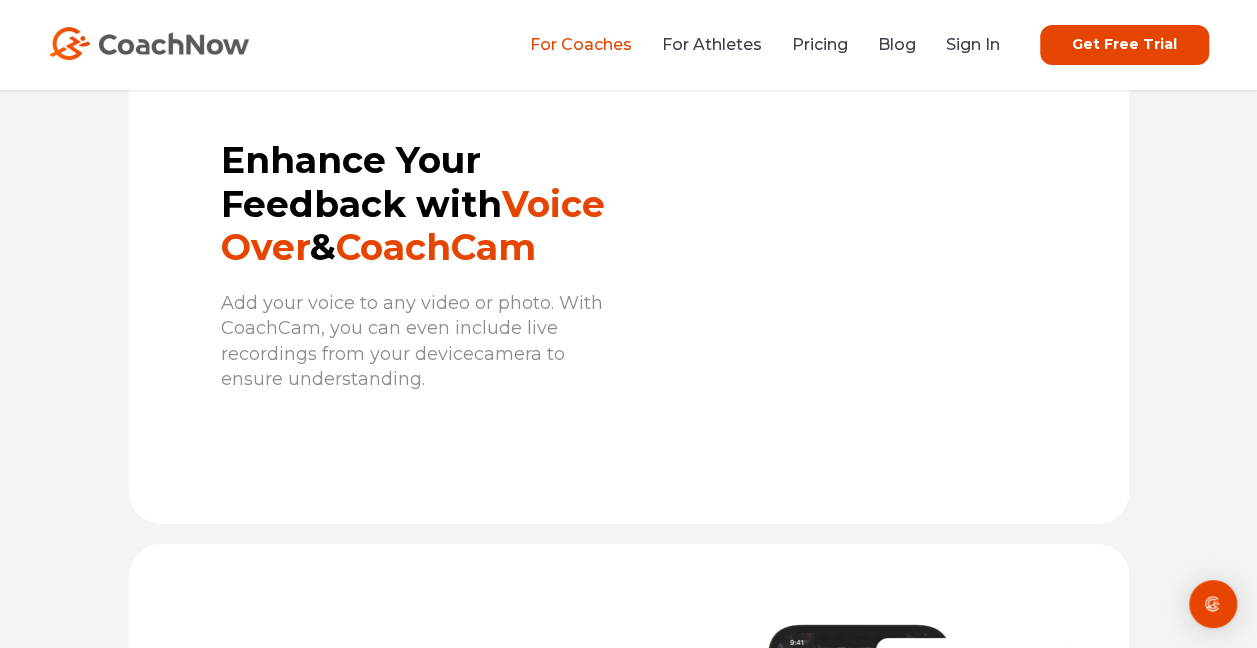 click at bounding box center [872, 270] 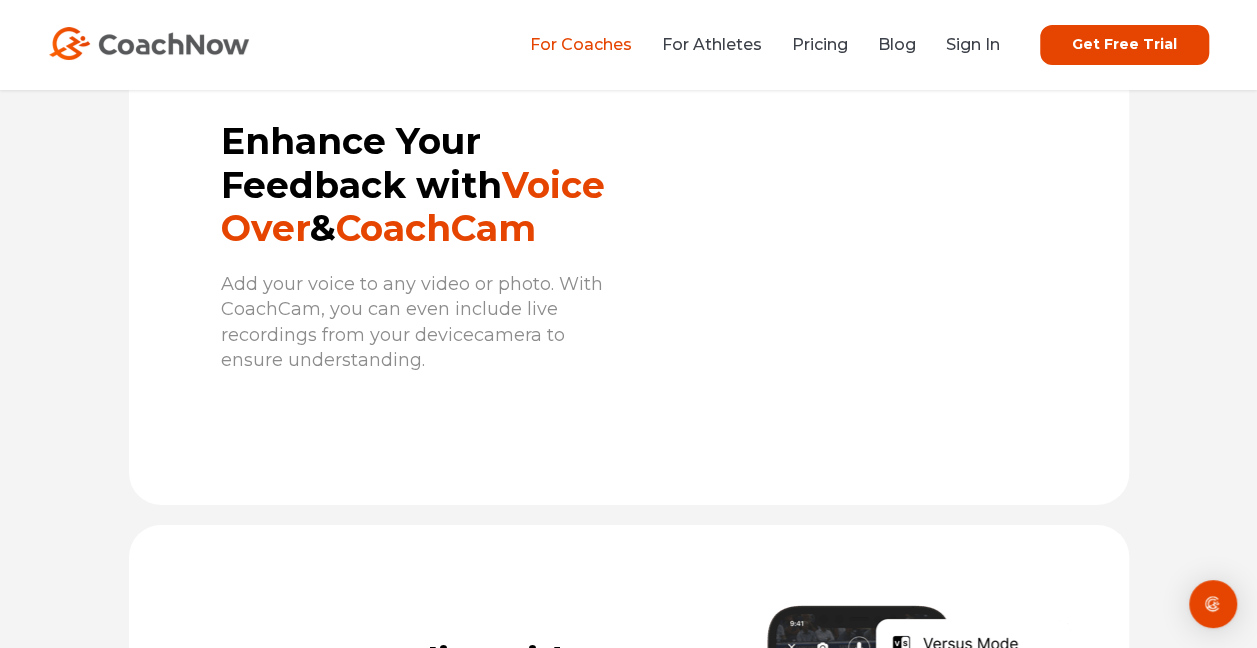 scroll, scrollTop: 2941, scrollLeft: 0, axis: vertical 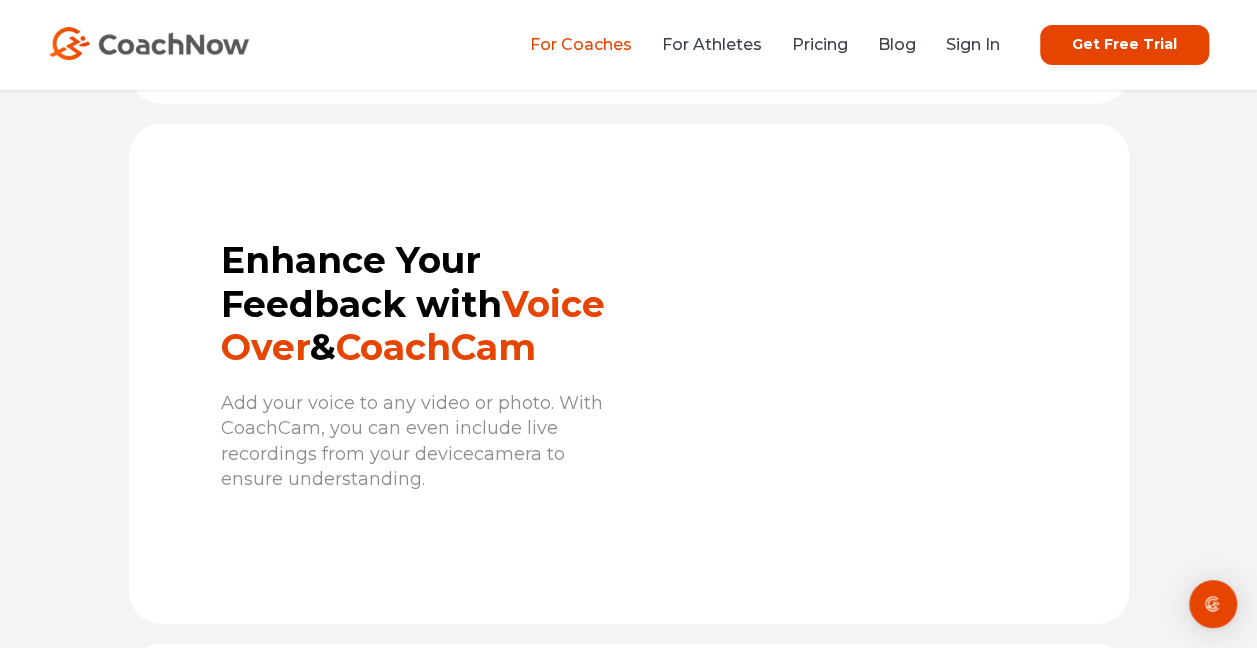 click at bounding box center (872, 370) 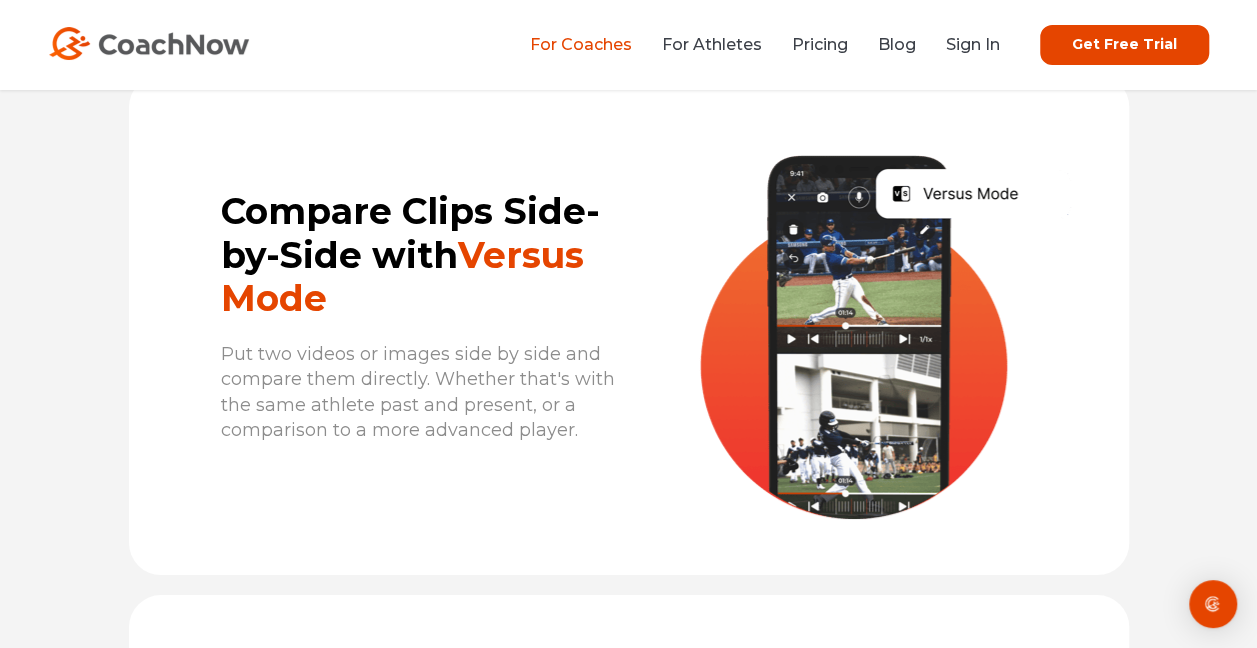 scroll, scrollTop: 3541, scrollLeft: 0, axis: vertical 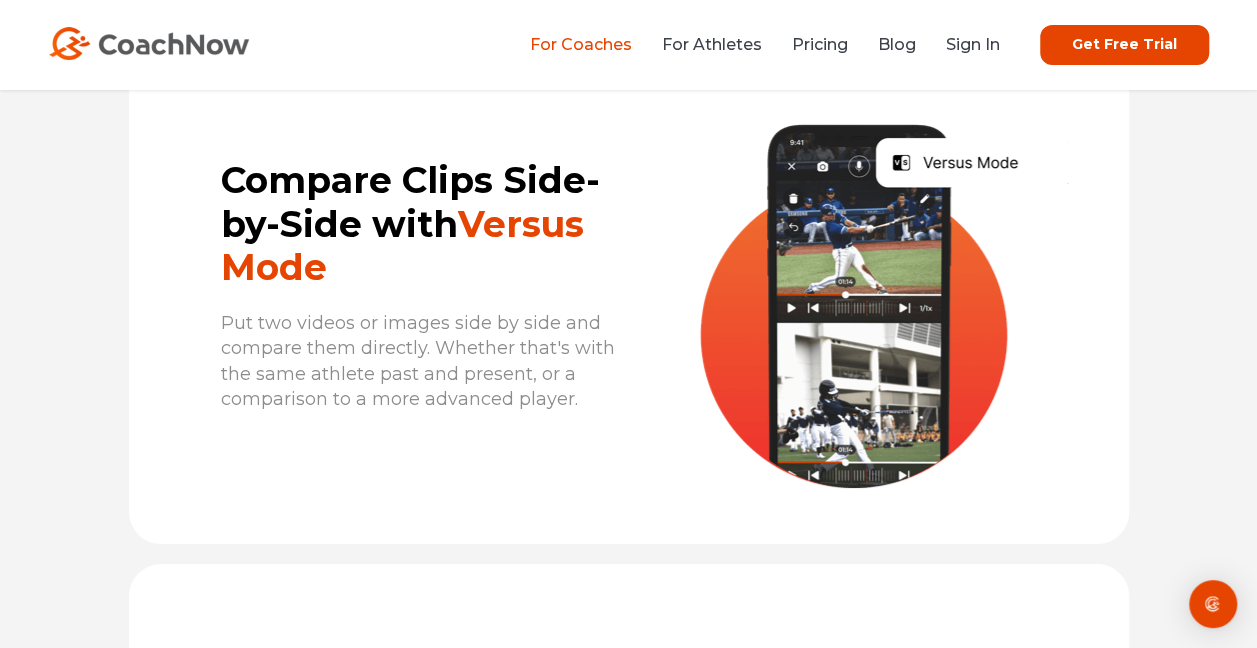 click at bounding box center [878, 288] 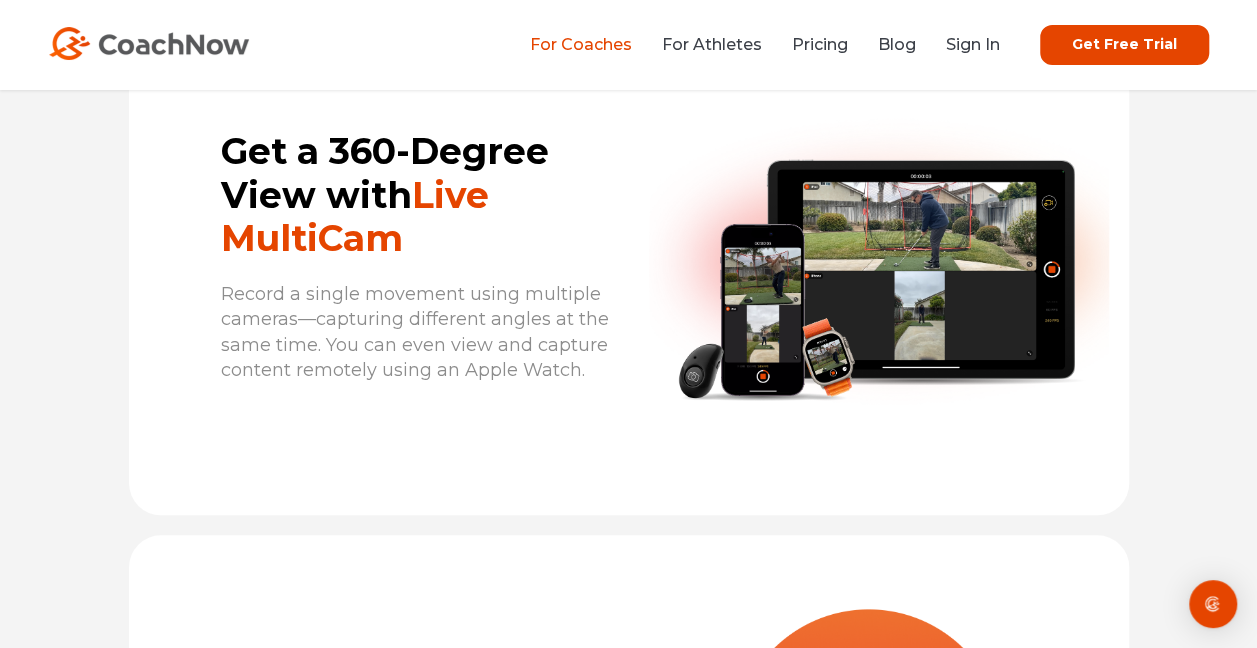 scroll, scrollTop: 4641, scrollLeft: 0, axis: vertical 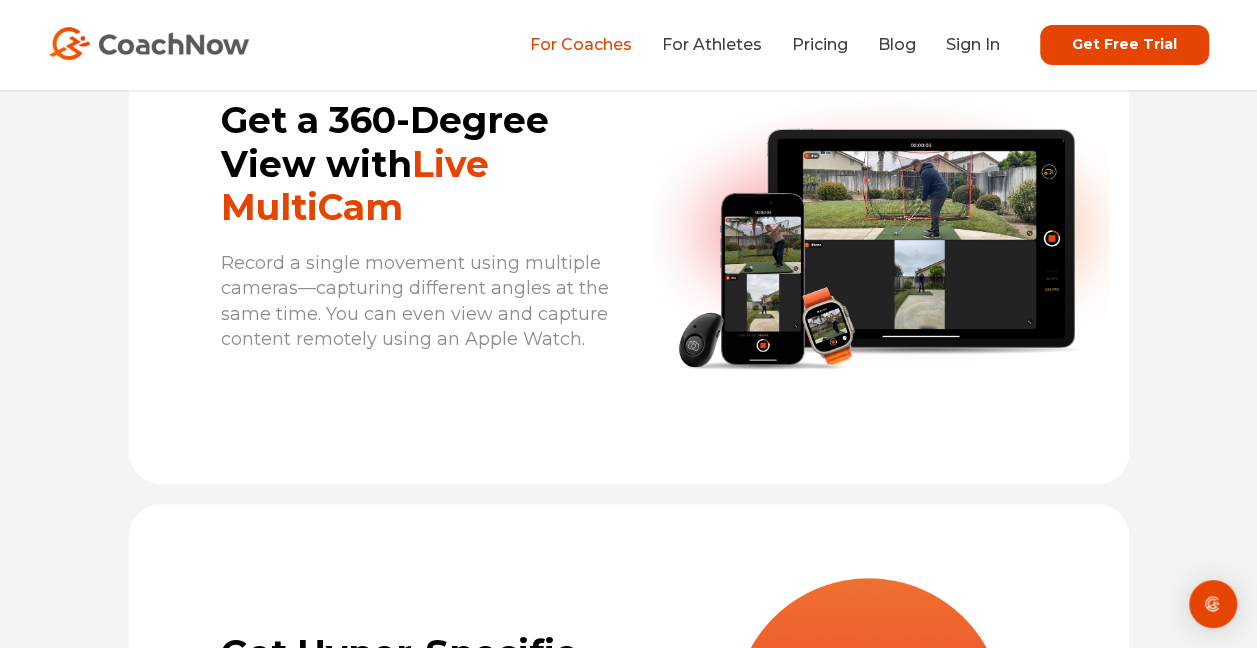 click at bounding box center (879, 228) 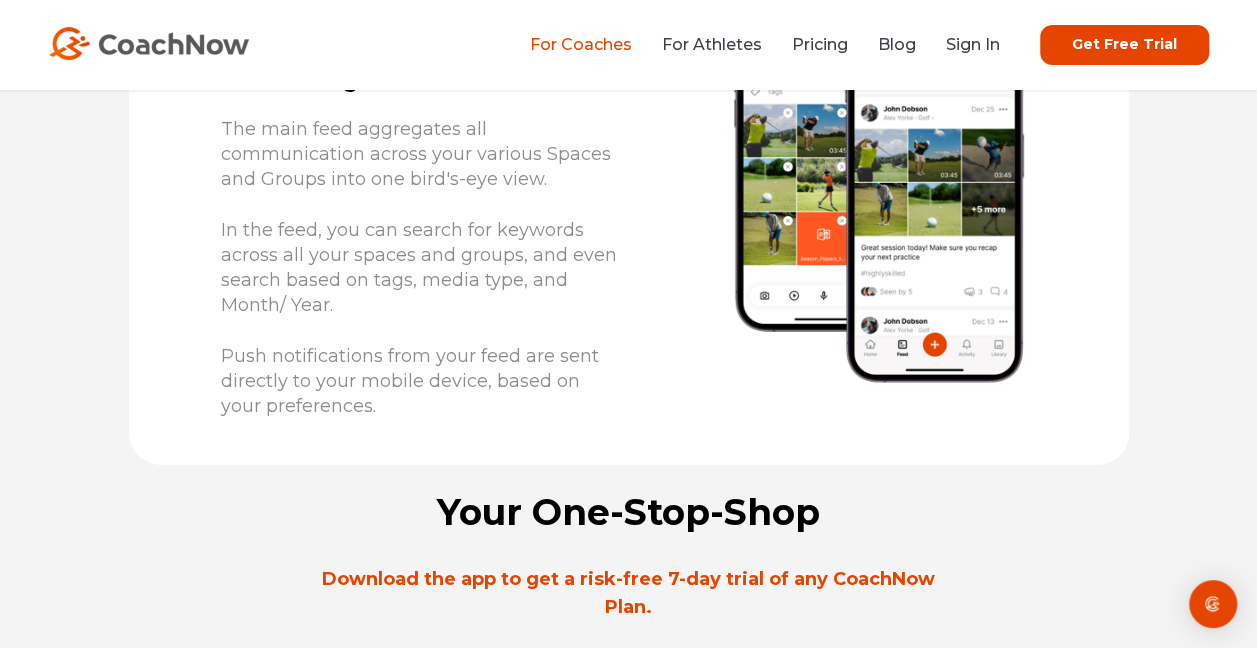 scroll, scrollTop: 10941, scrollLeft: 0, axis: vertical 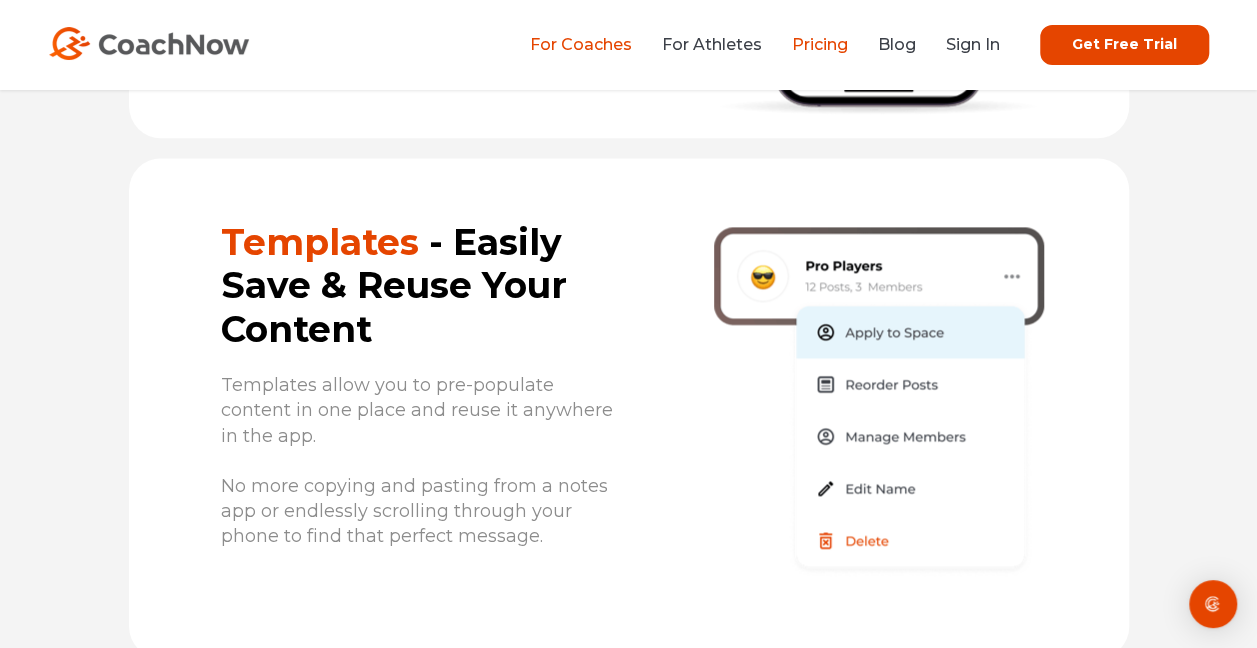 click on "Pricing" at bounding box center (820, 44) 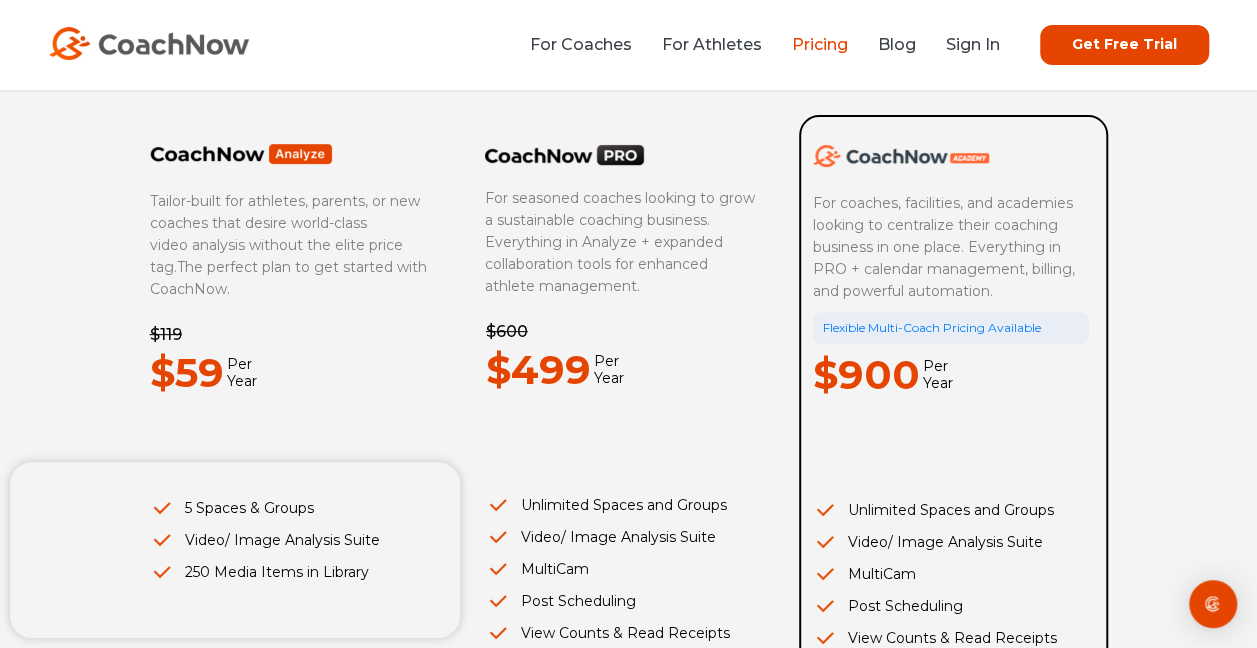 scroll, scrollTop: 300, scrollLeft: 0, axis: vertical 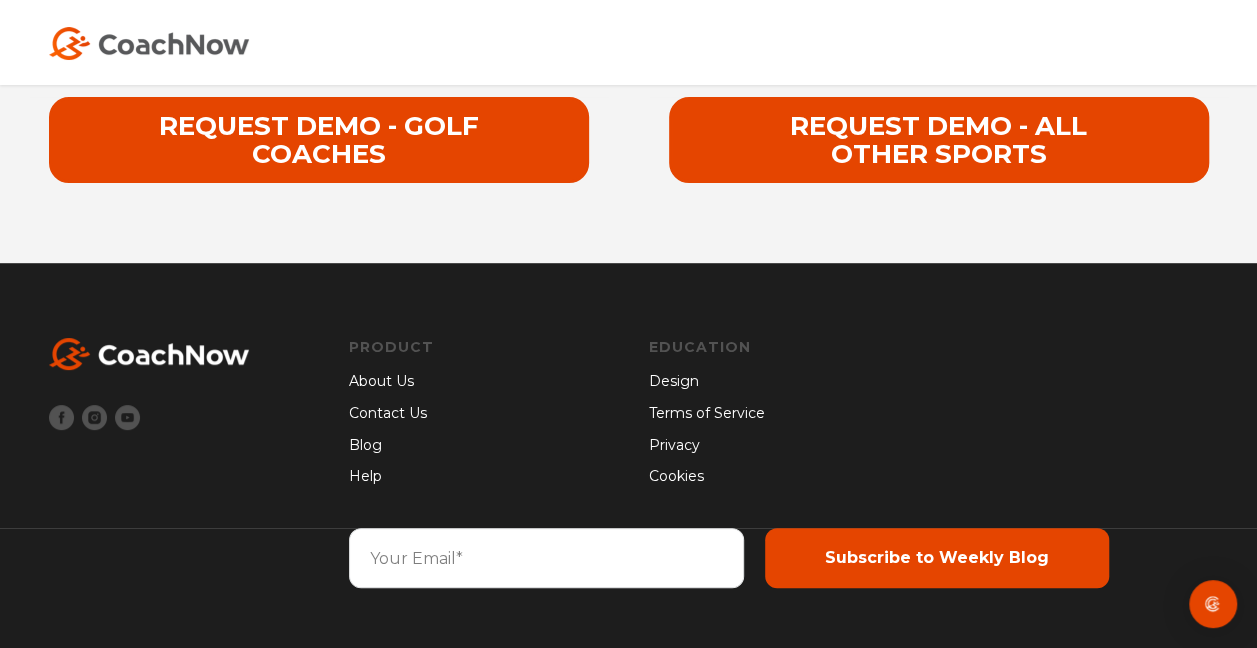 click on "About Us" at bounding box center [391, 382] 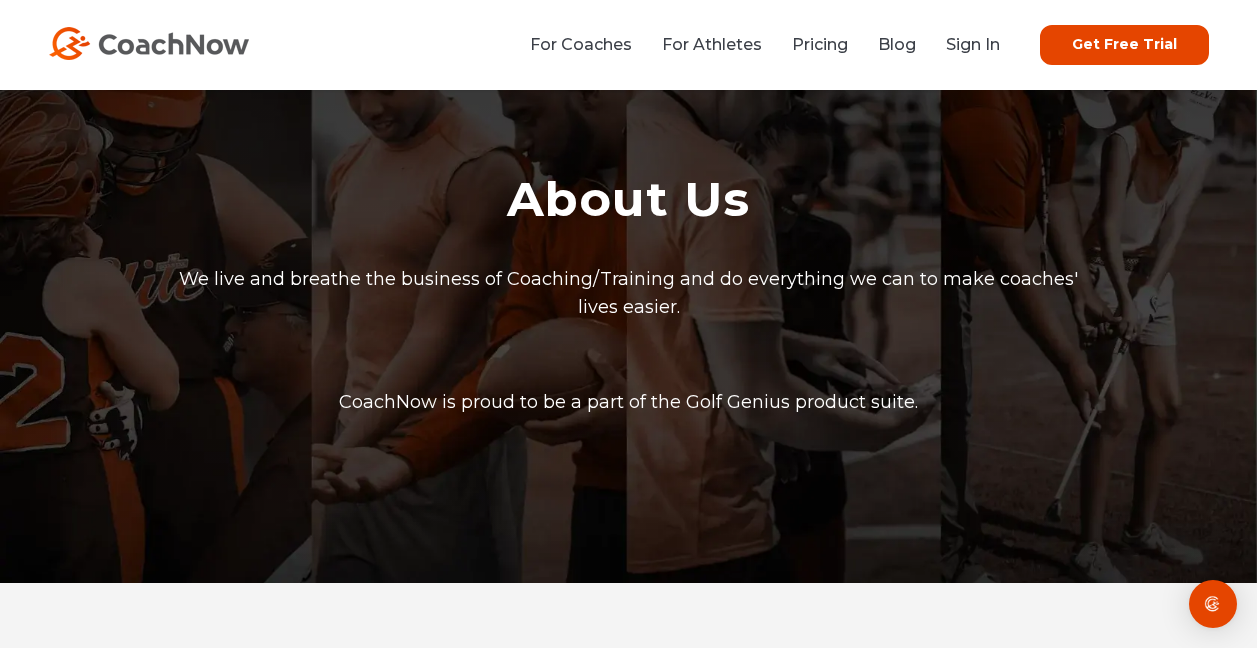scroll, scrollTop: 0, scrollLeft: 0, axis: both 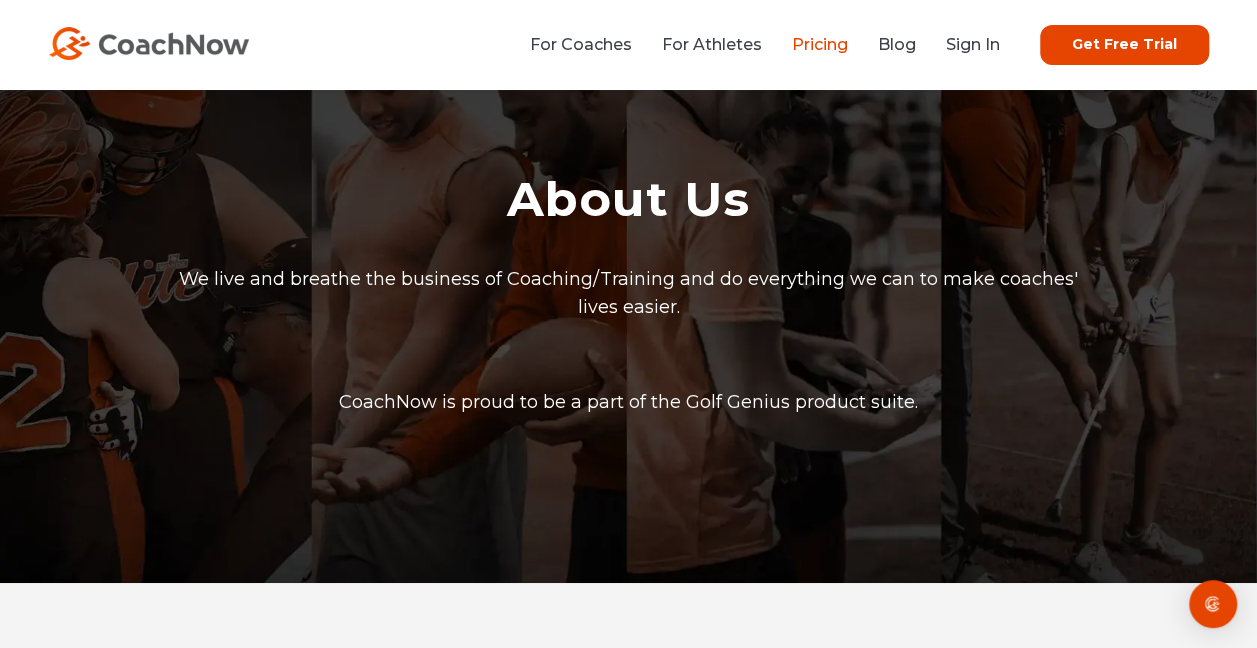 click on "Pricing" at bounding box center (820, 44) 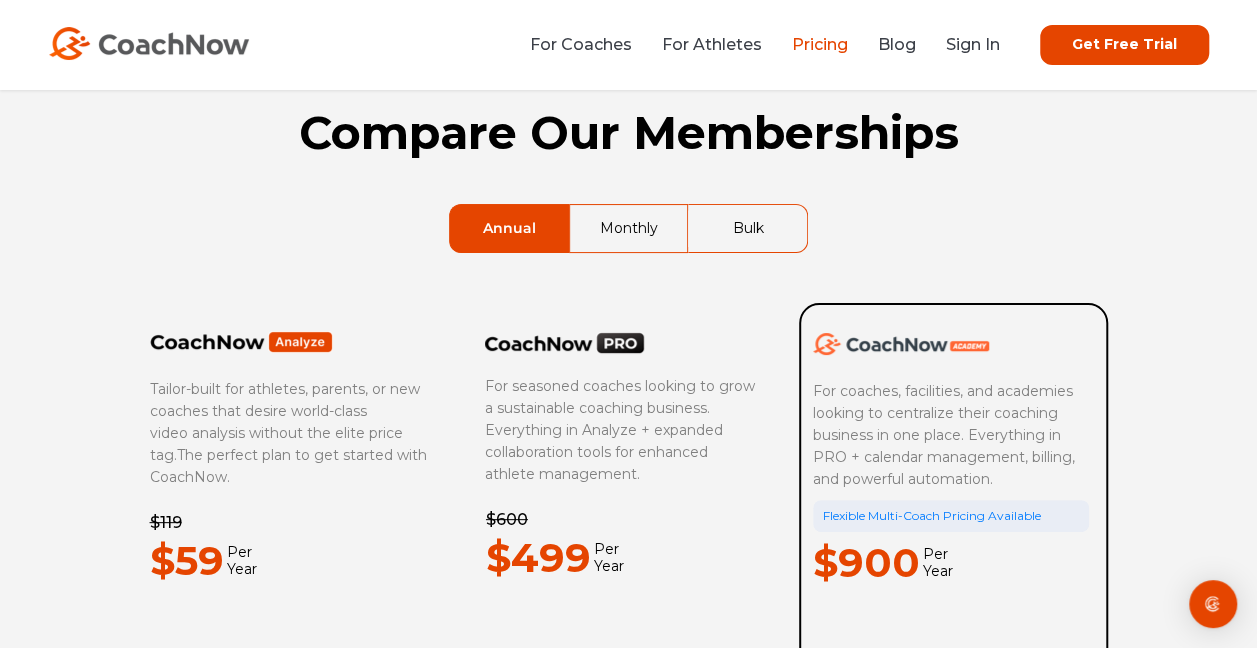 scroll, scrollTop: 100, scrollLeft: 0, axis: vertical 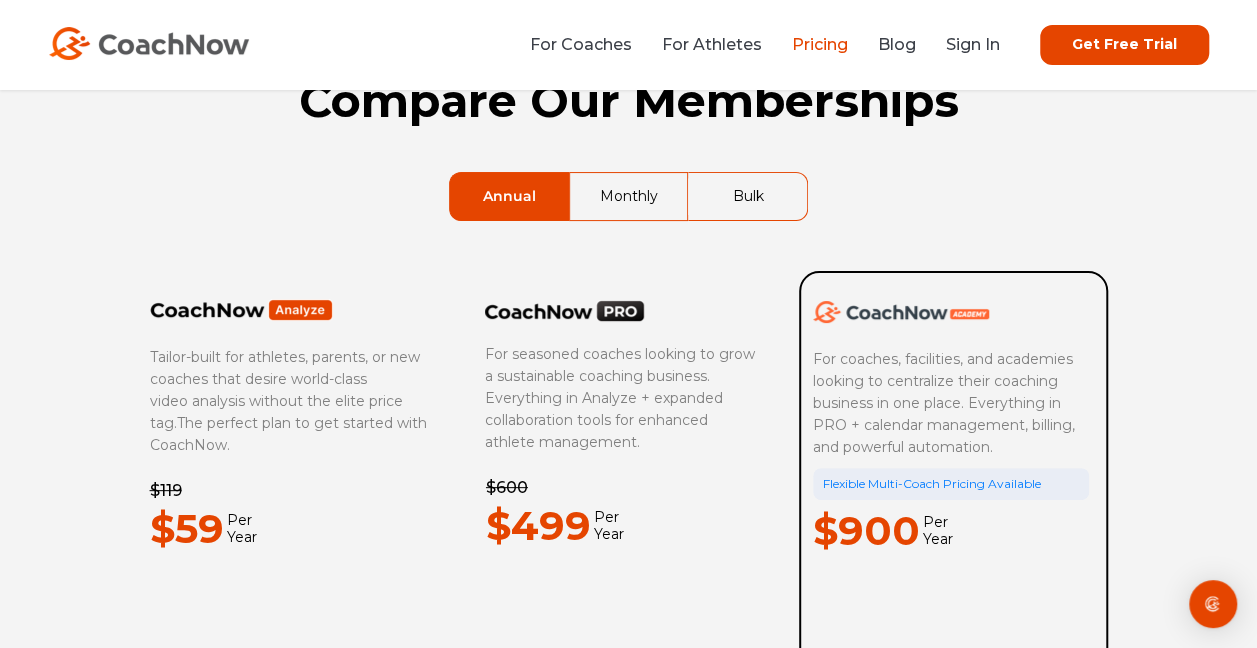 click on "Monthly" at bounding box center (629, 196) 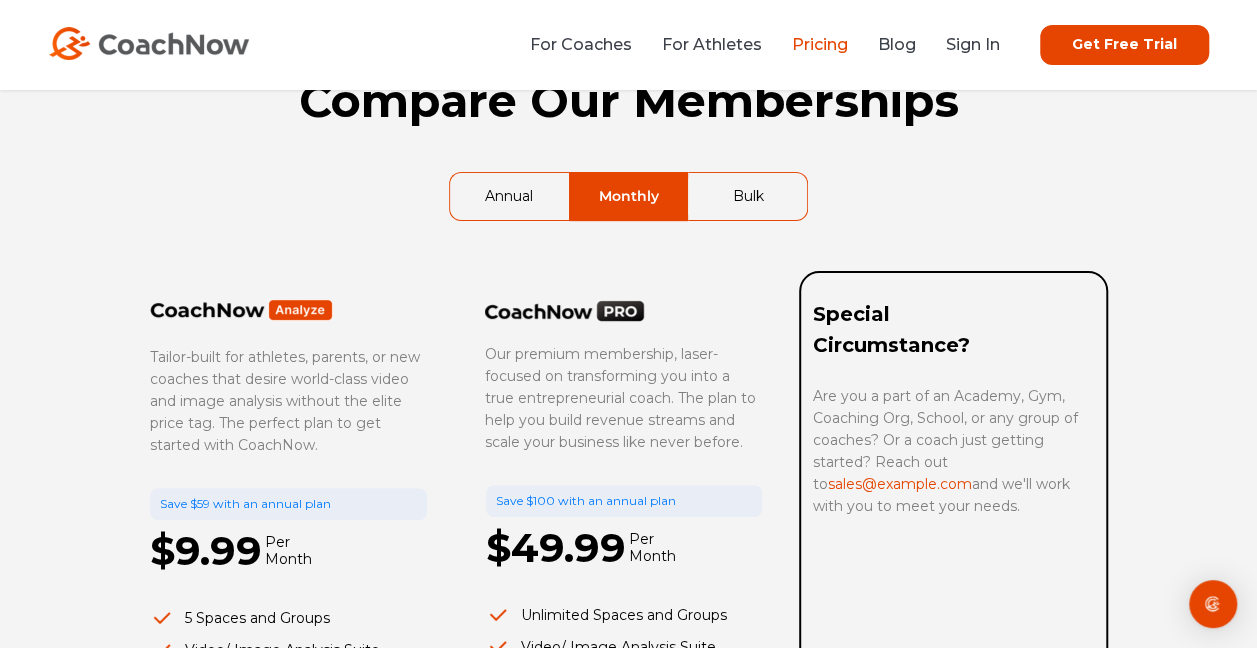 click on "Bulk" at bounding box center [747, 196] 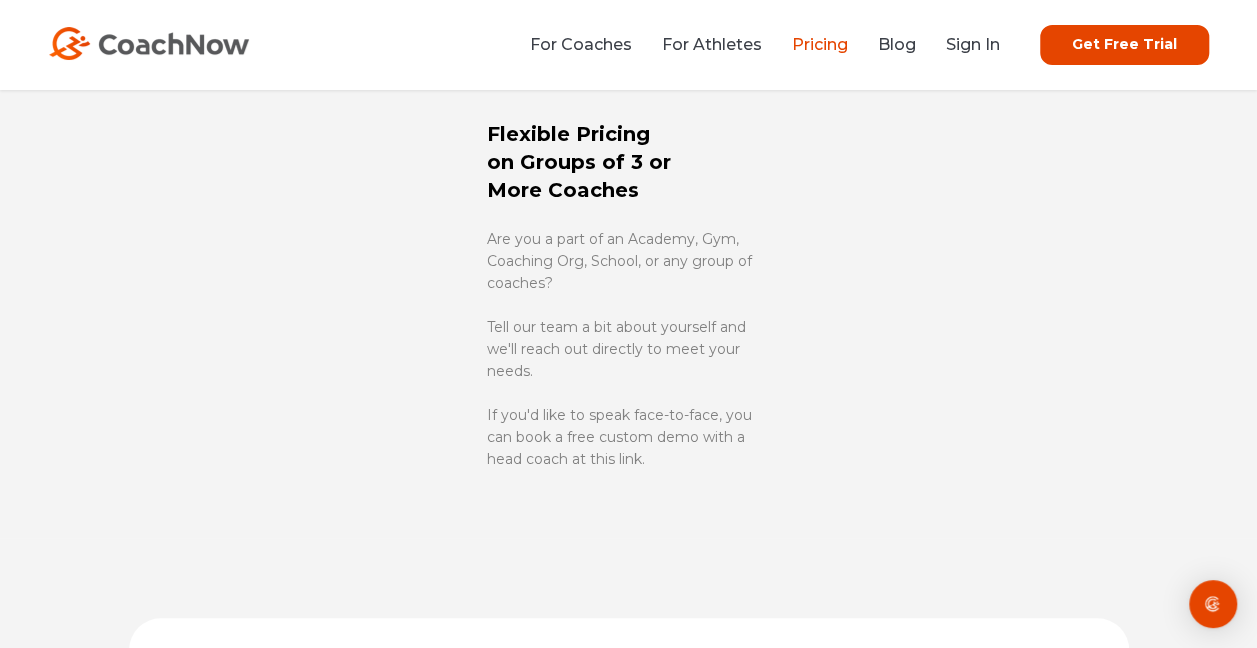 scroll, scrollTop: 0, scrollLeft: 0, axis: both 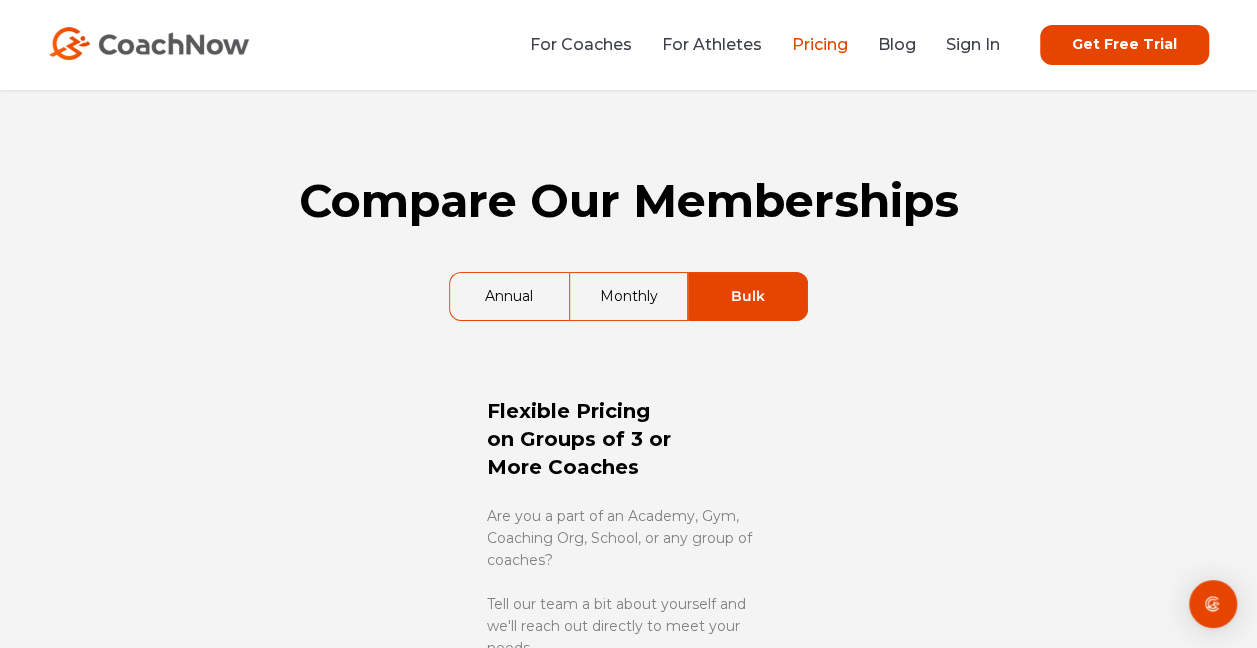 click on "Monthly" at bounding box center [629, 296] 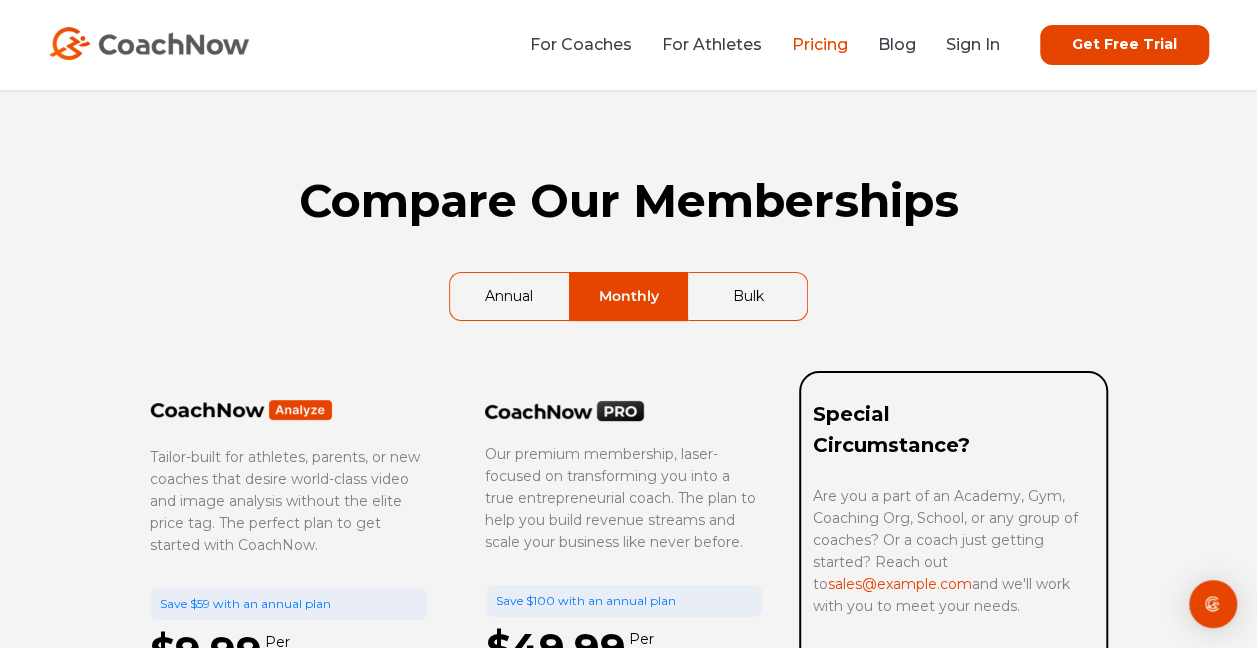 click on "Annual" at bounding box center [509, 296] 